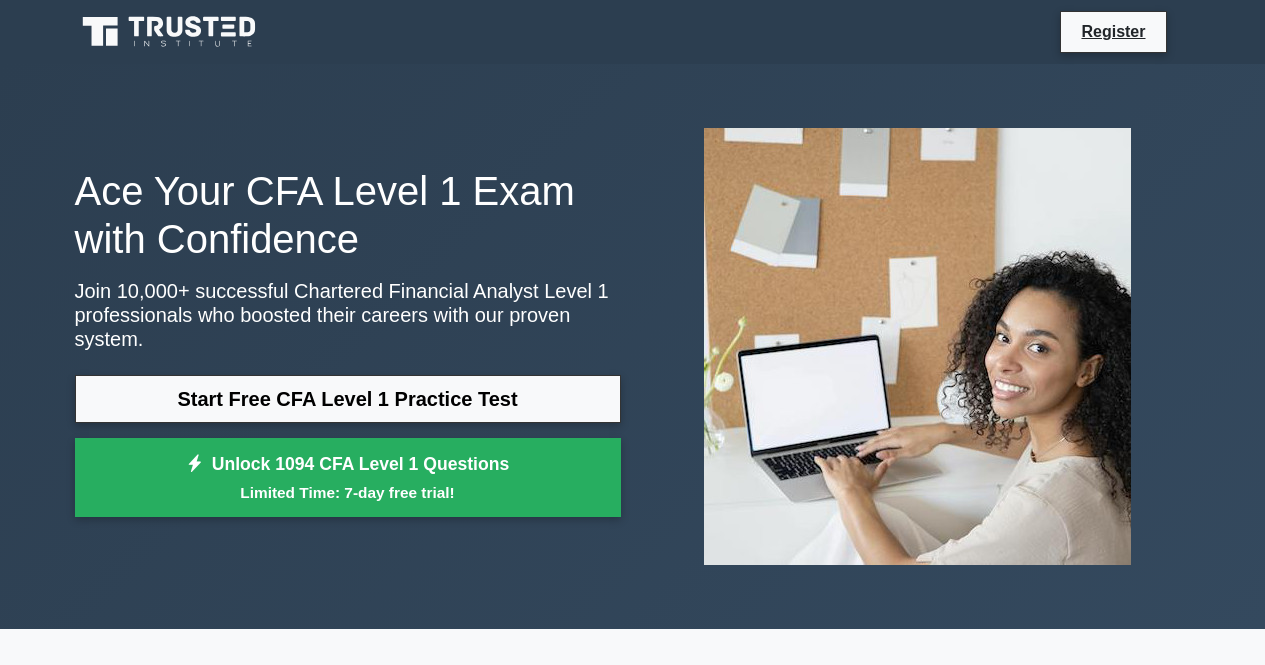 scroll, scrollTop: 0, scrollLeft: 0, axis: both 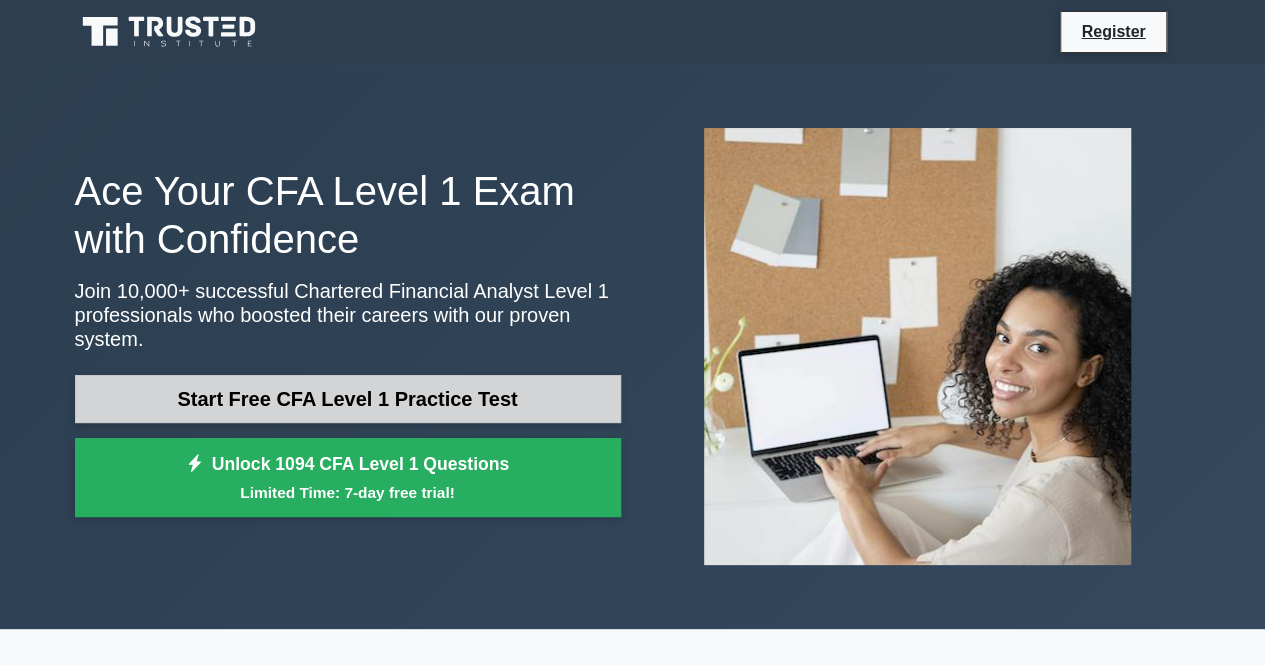 click on "Start Free CFA Level 1 Practice Test" at bounding box center [348, 399] 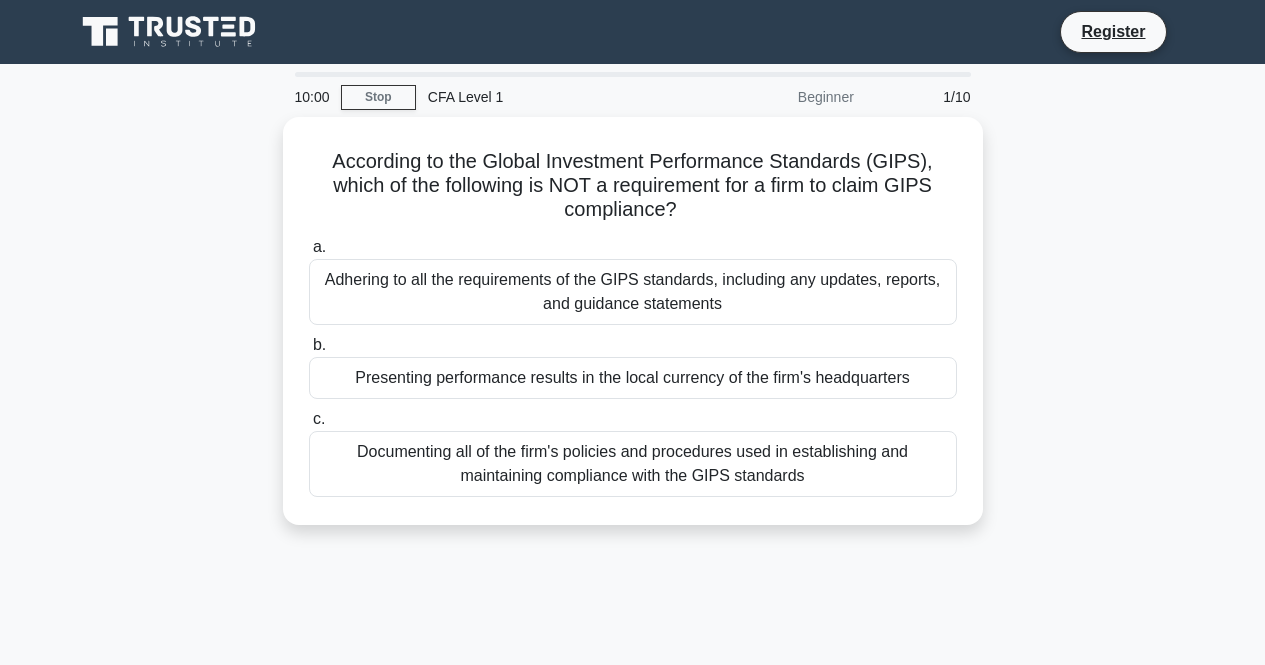 scroll, scrollTop: 0, scrollLeft: 0, axis: both 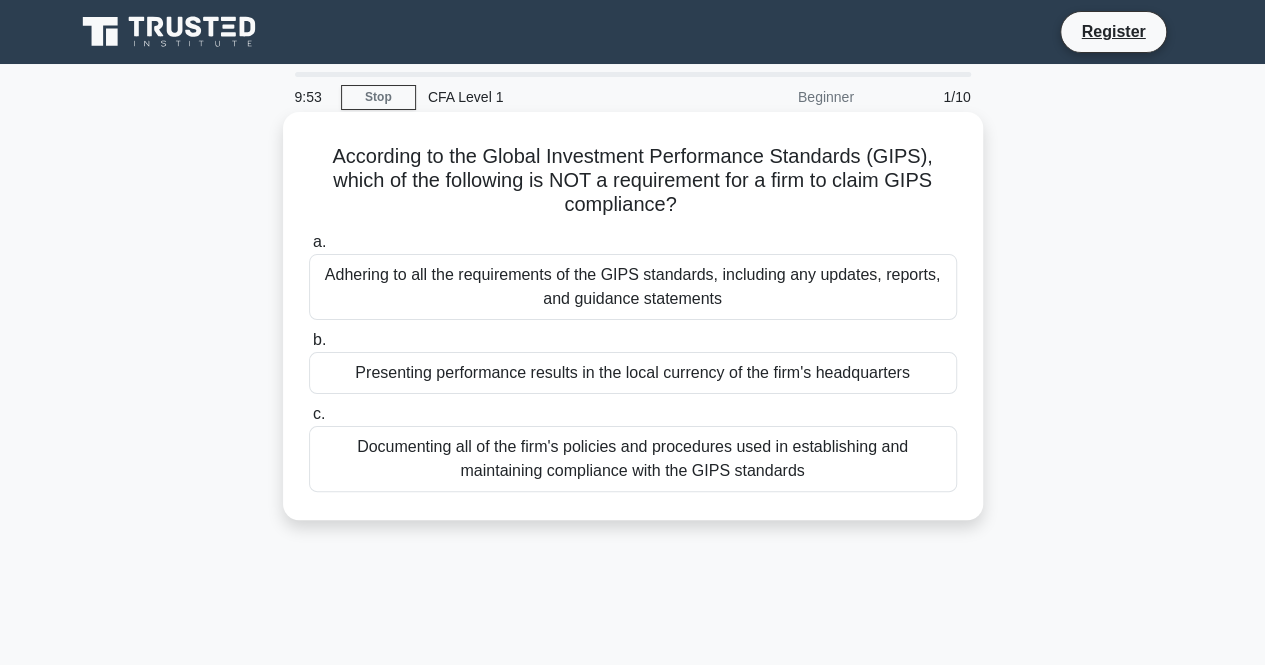 click on ".spinner_0XTQ{transform-origin:center;animation:spinner_y6GP .75s linear infinite}@keyframes spinner_y6GP{100%{transform:rotate(360deg)}}" 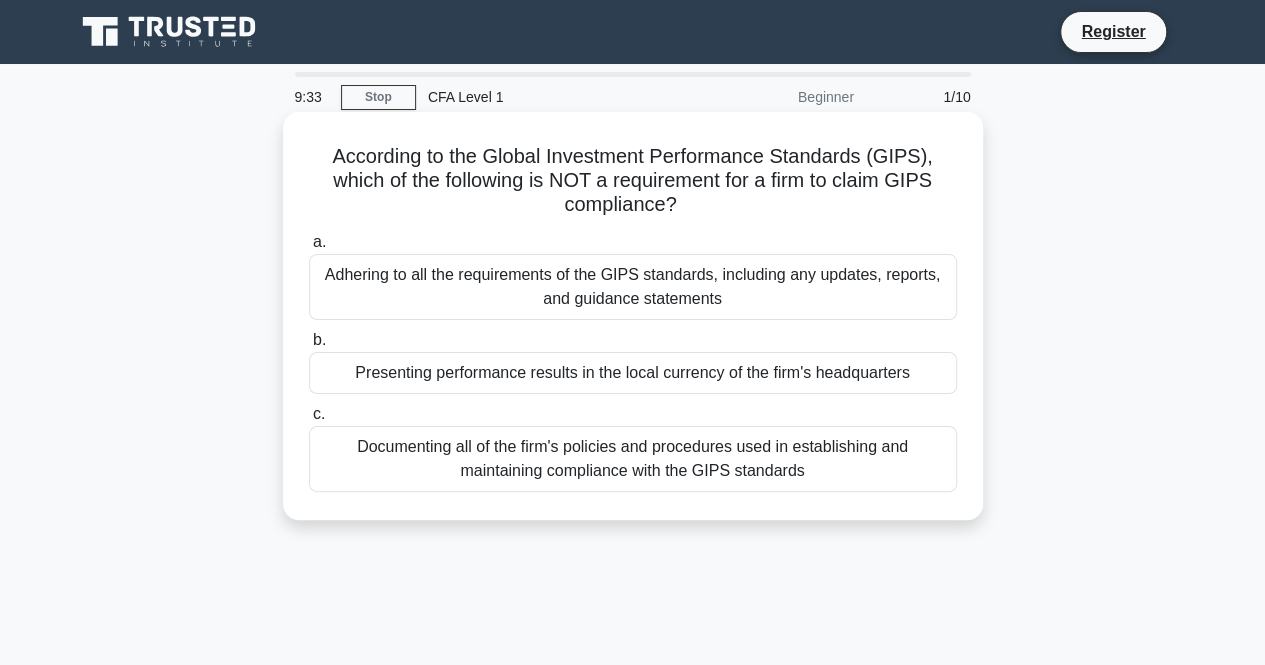 click on "Documenting all of the firm's policies and procedures used in establishing and maintaining compliance with the GIPS standards" at bounding box center [633, 459] 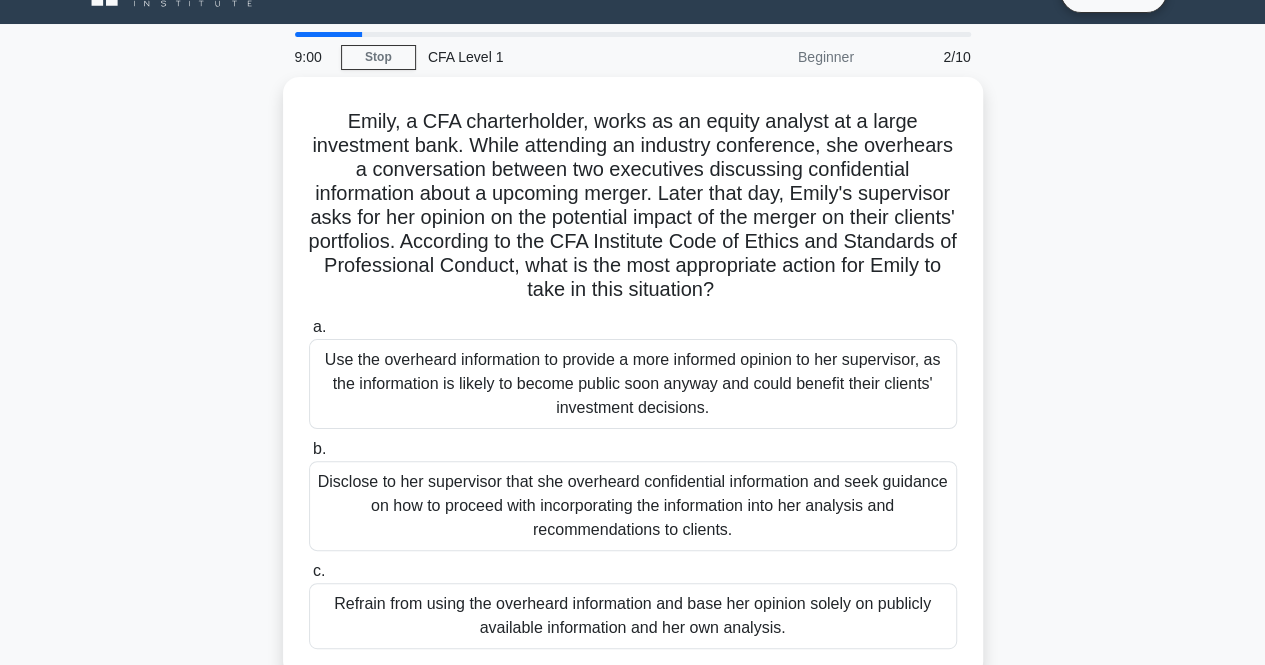 scroll, scrollTop: 80, scrollLeft: 0, axis: vertical 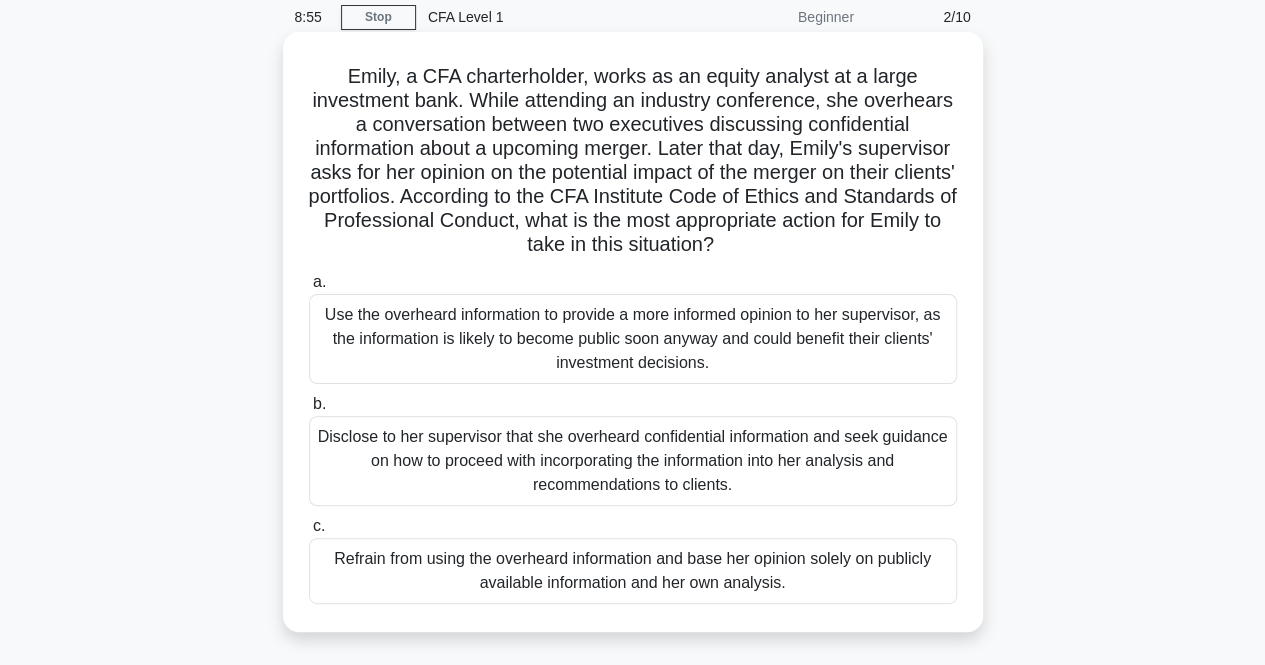 click on "Use the overheard information to provide a more informed opinion to her supervisor, as the information is likely to become public soon anyway and could benefit their clients' investment decisions." at bounding box center (633, 339) 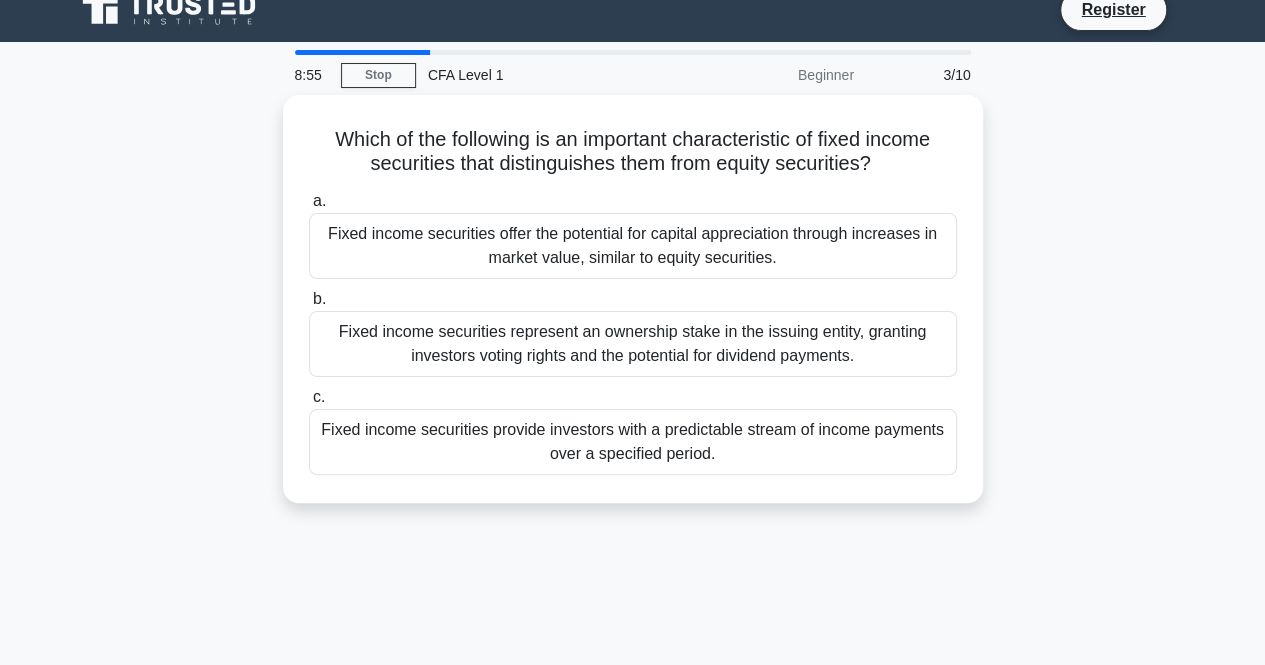 scroll, scrollTop: 0, scrollLeft: 0, axis: both 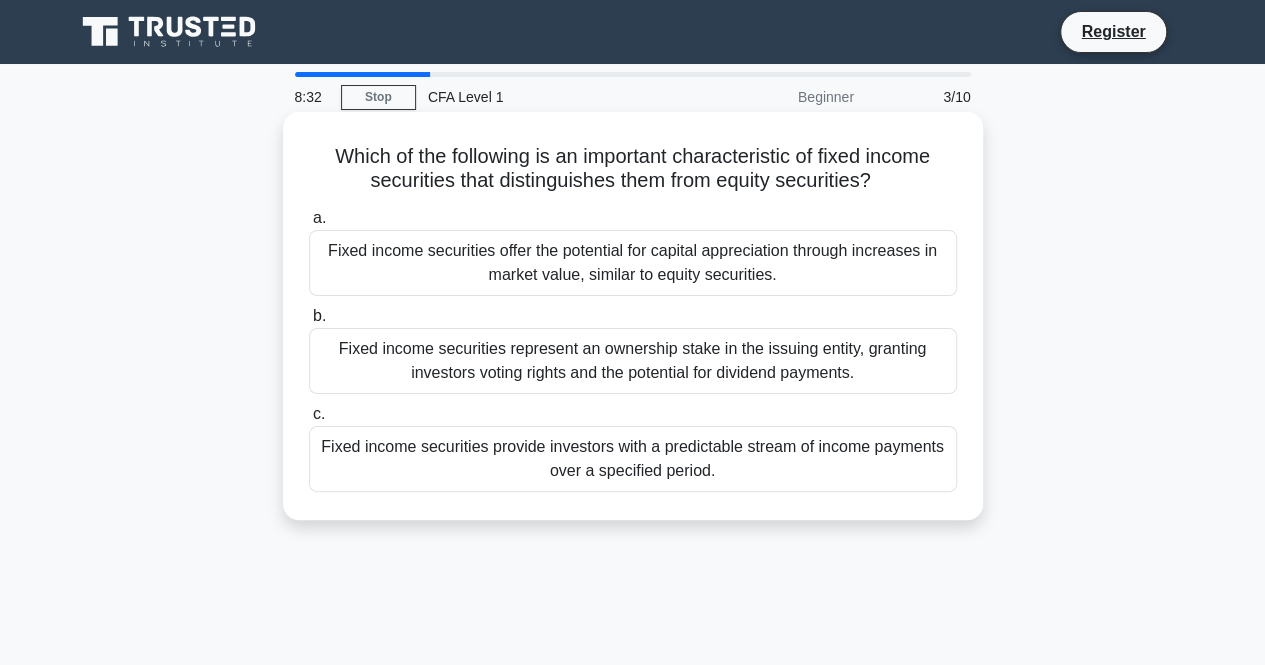 click on "Fixed income securities represent an ownership stake in the issuing entity, granting investors voting rights and the potential for dividend payments." at bounding box center [633, 361] 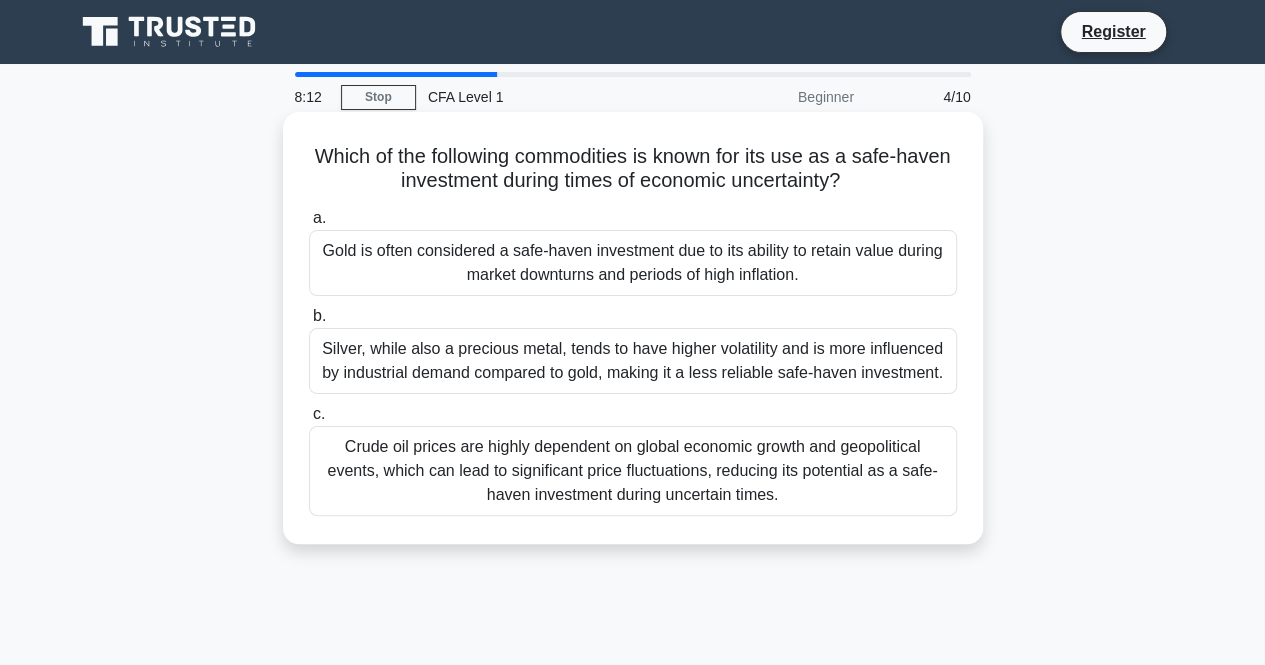 click on "Gold is often considered a safe-haven investment due to its ability to retain value during market downturns and periods of high inflation." at bounding box center [633, 263] 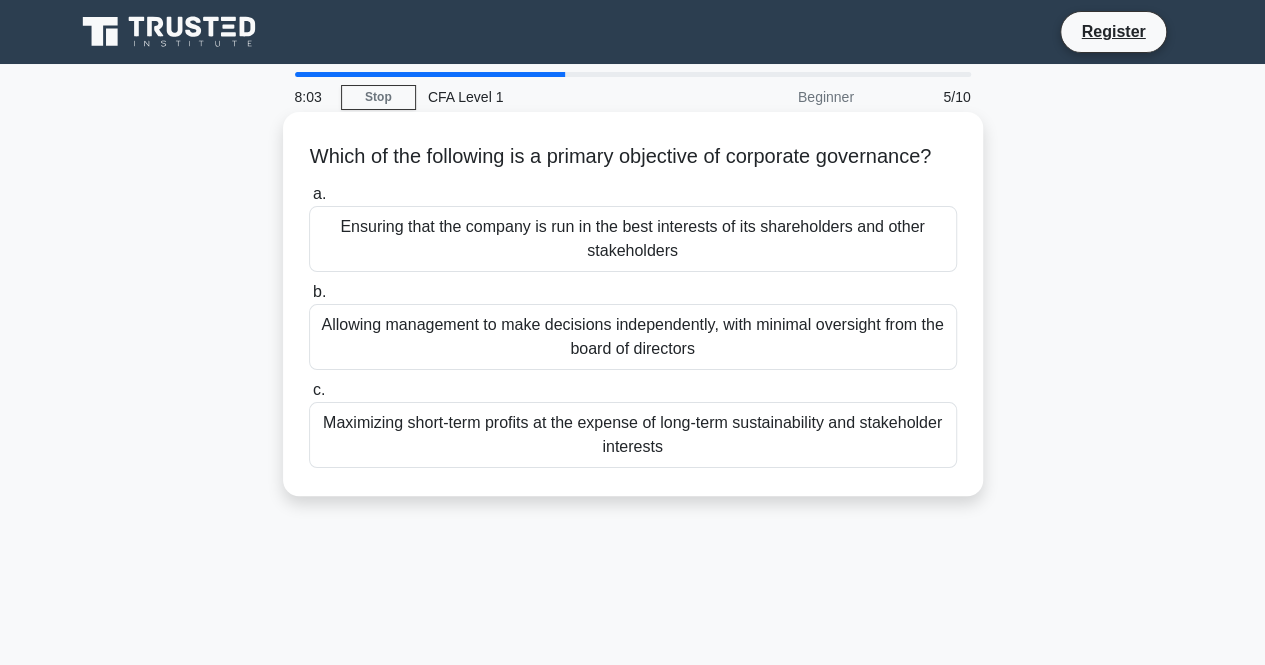 click on "Allowing management to make decisions independently, with minimal oversight from the board of directors" at bounding box center (633, 337) 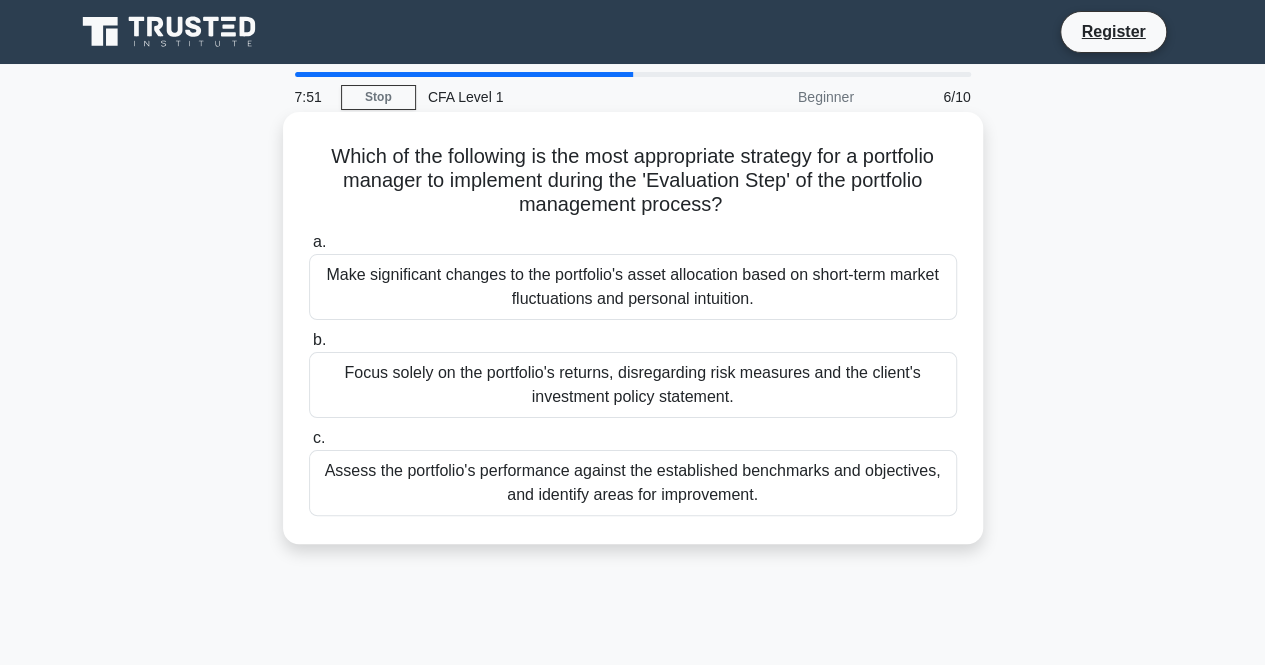 click on "Make significant changes to the portfolio's asset allocation based on short-term market fluctuations and personal intuition." at bounding box center (633, 287) 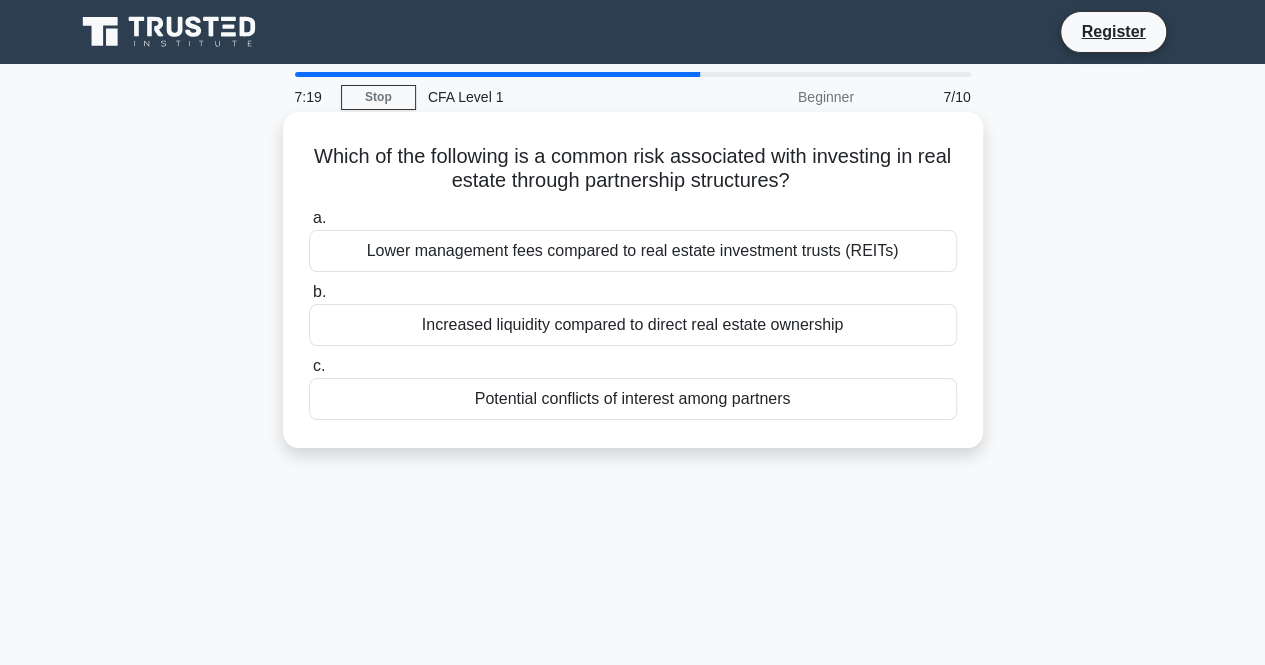click on "Increased liquidity compared to direct real estate ownership" at bounding box center (633, 325) 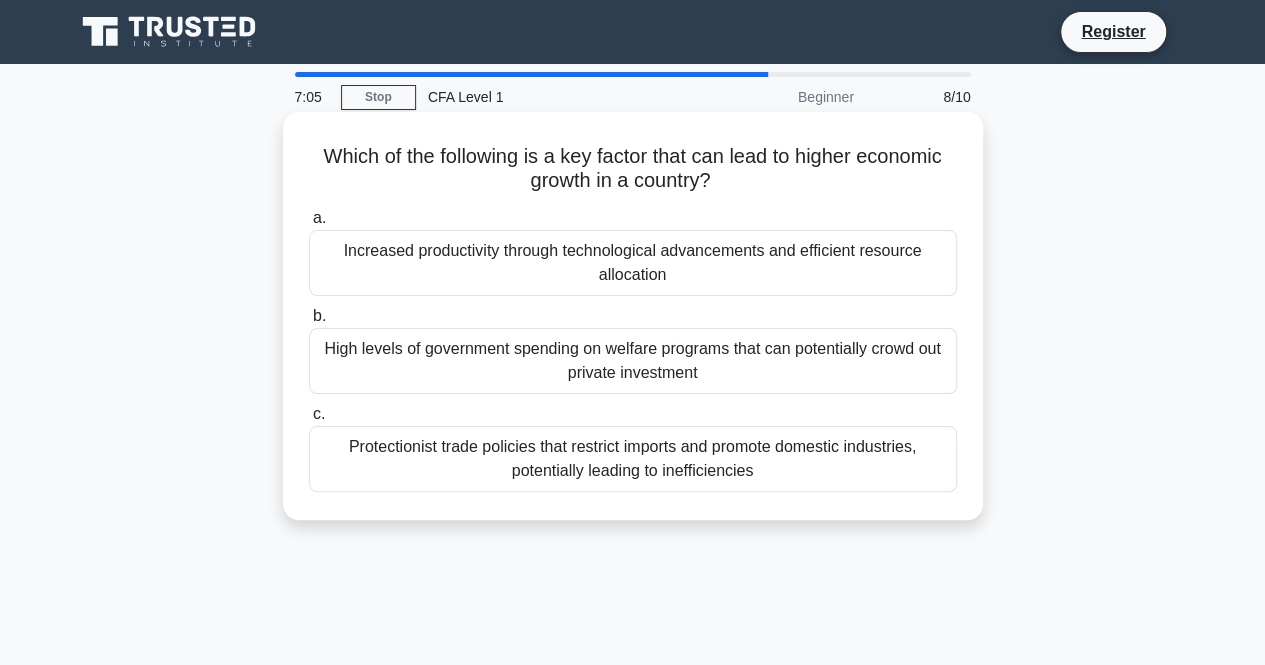 click on "Protectionist trade policies that restrict imports and promote domestic industries, potentially leading to inefficiencies" at bounding box center [633, 459] 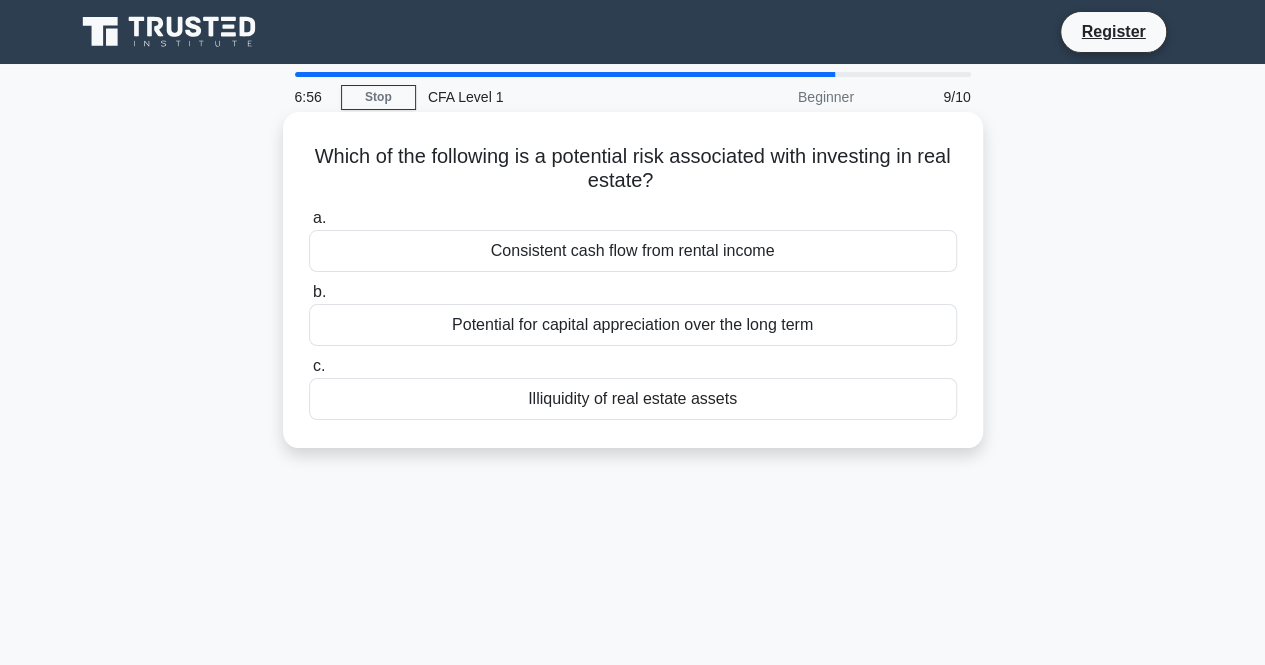 click on "Consistent cash flow from rental income" at bounding box center [633, 251] 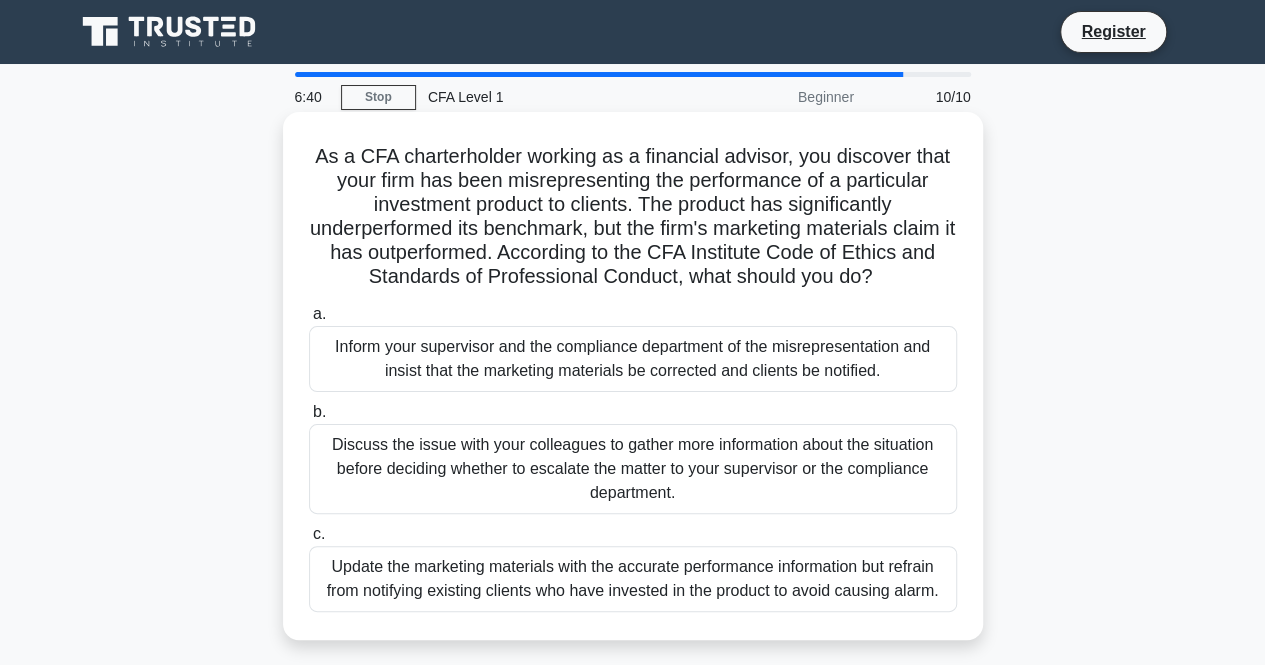 click on "Discuss the issue with your colleagues to gather more information about the situation before deciding whether to escalate the matter to your supervisor or the compliance department." at bounding box center [633, 469] 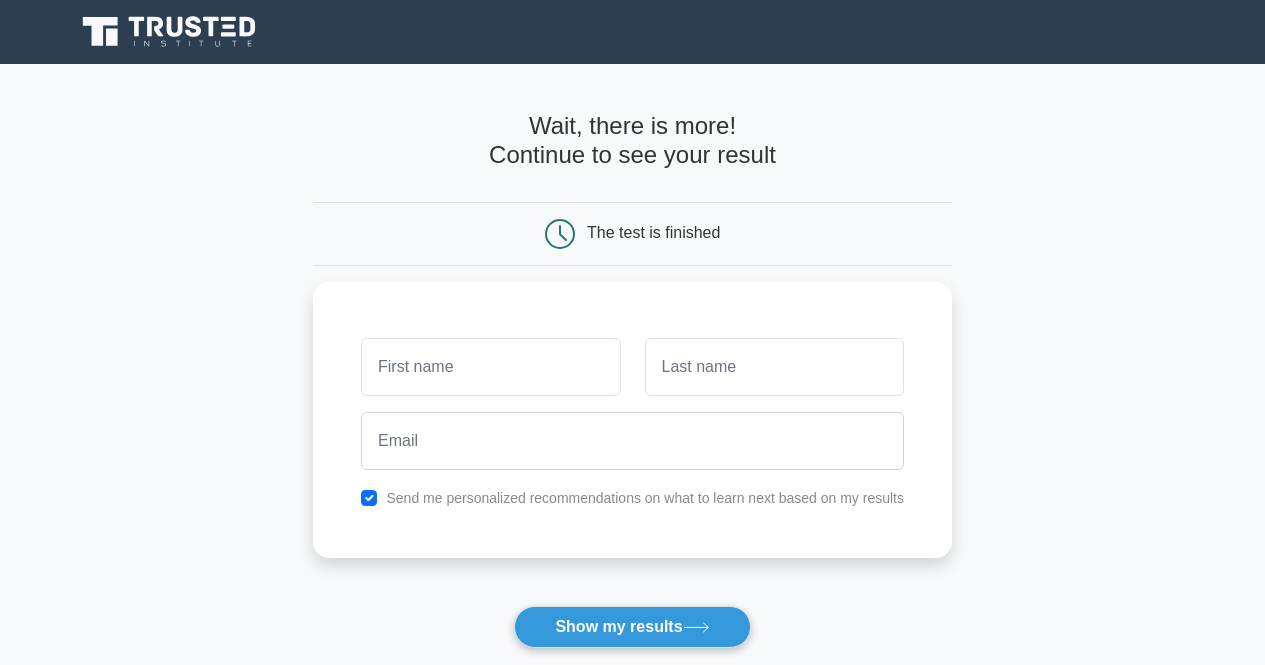 scroll, scrollTop: 0, scrollLeft: 0, axis: both 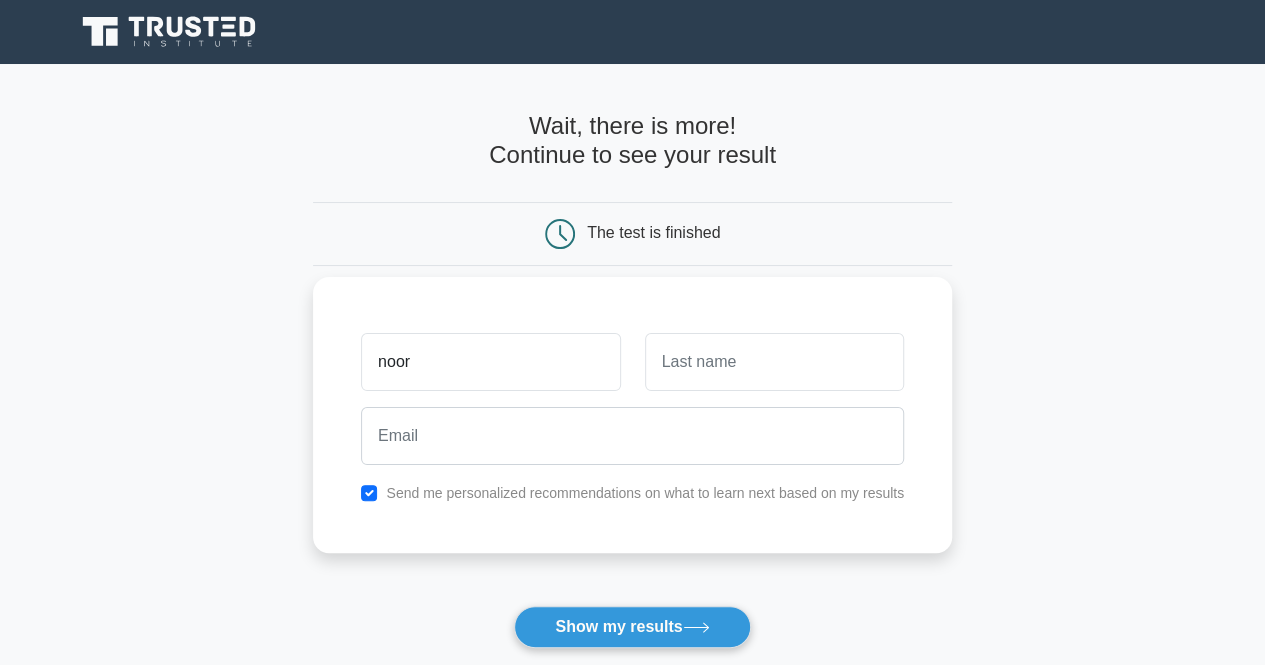 type on "noor" 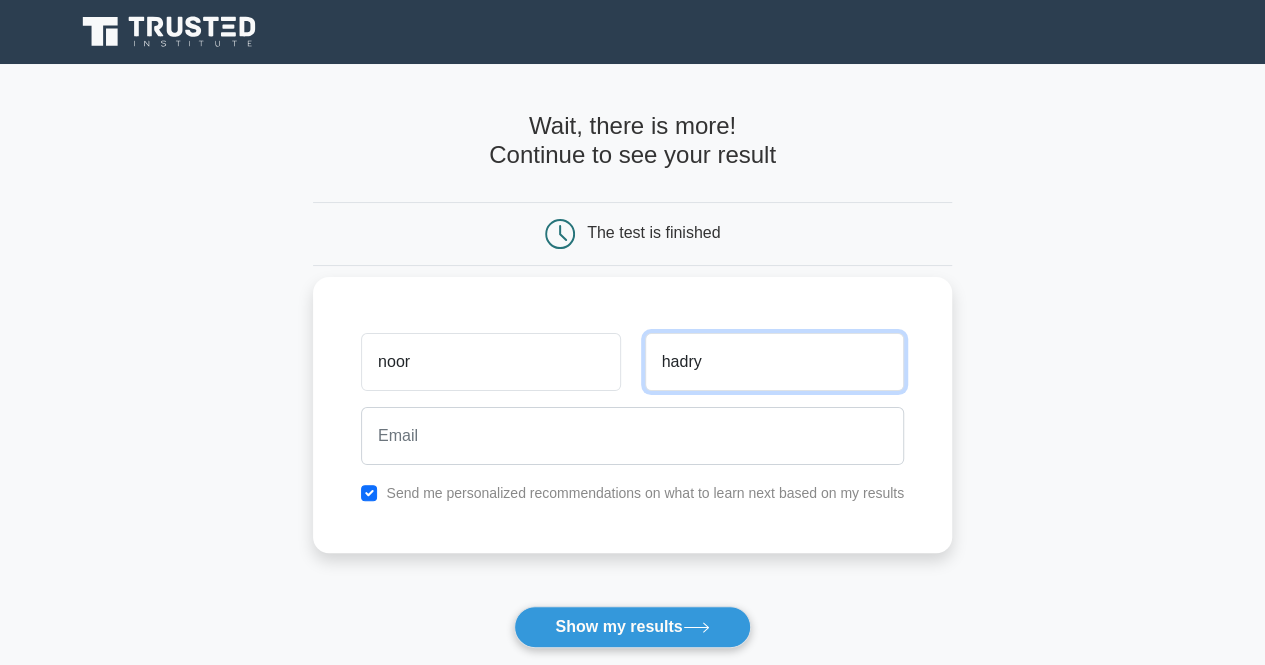 type on "hadry" 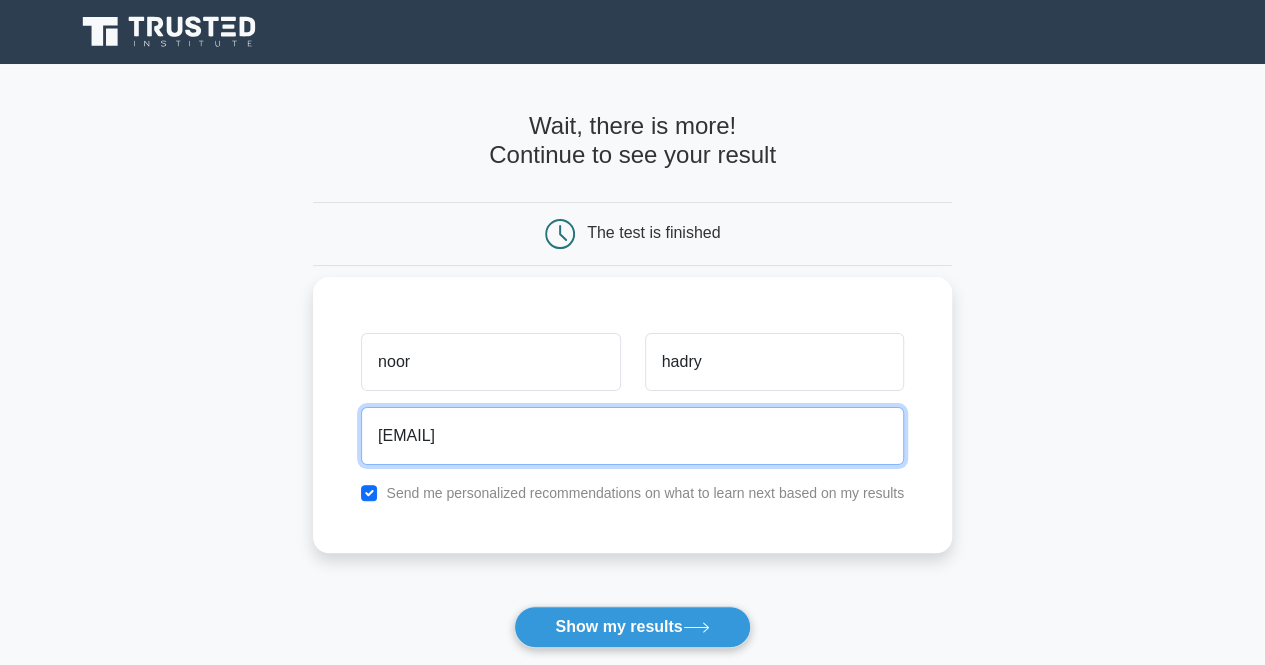 type on "noor.mhadry2002@gmail.com" 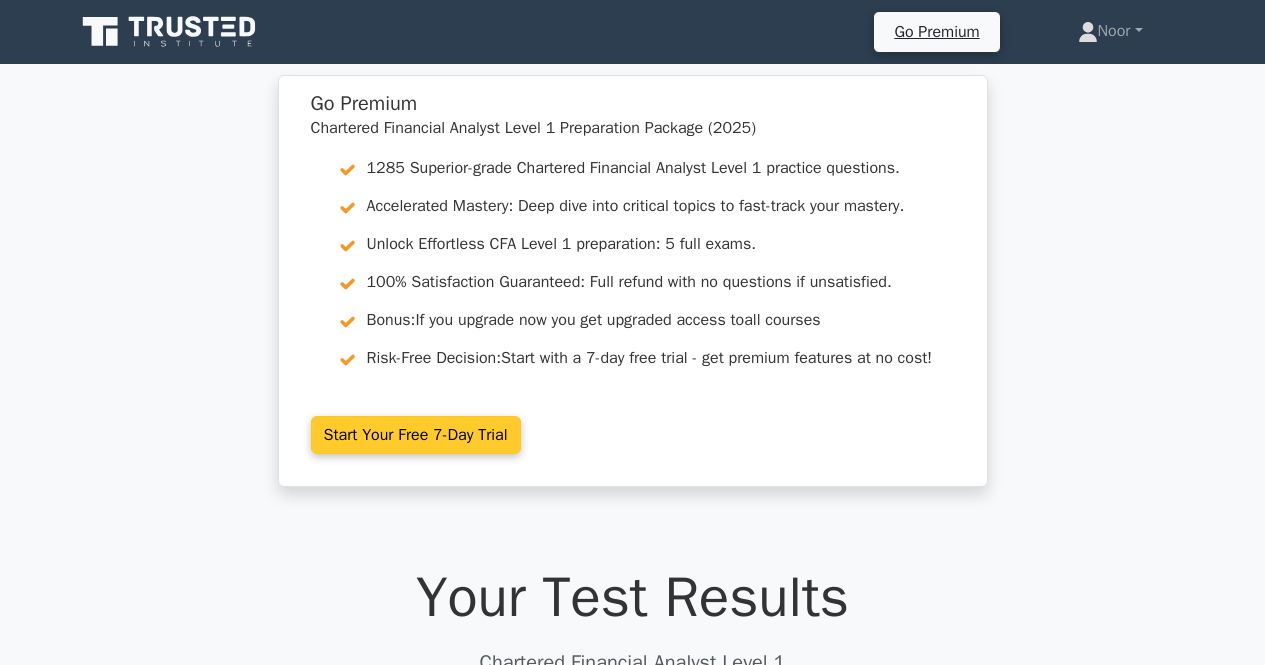 scroll, scrollTop: 0, scrollLeft: 0, axis: both 